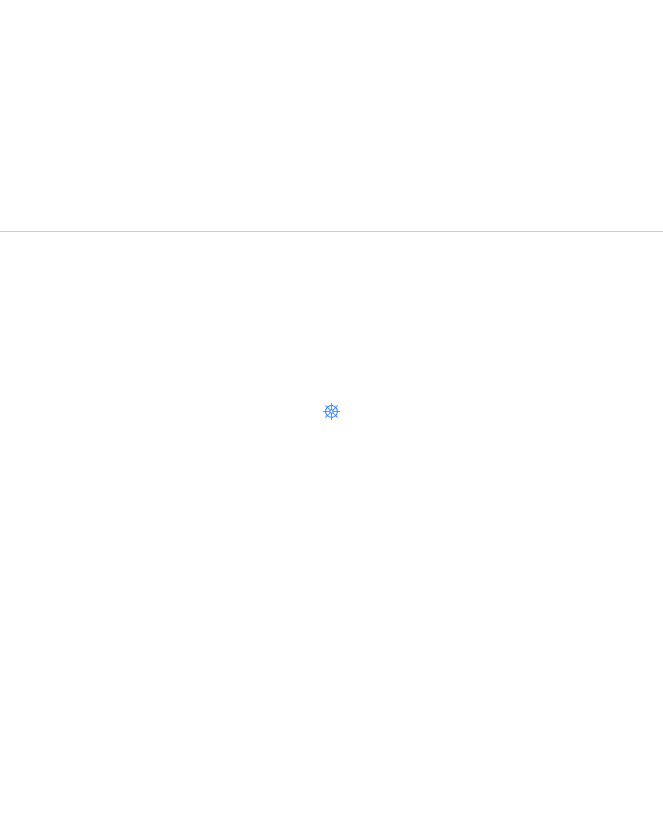 scroll, scrollTop: 0, scrollLeft: 0, axis: both 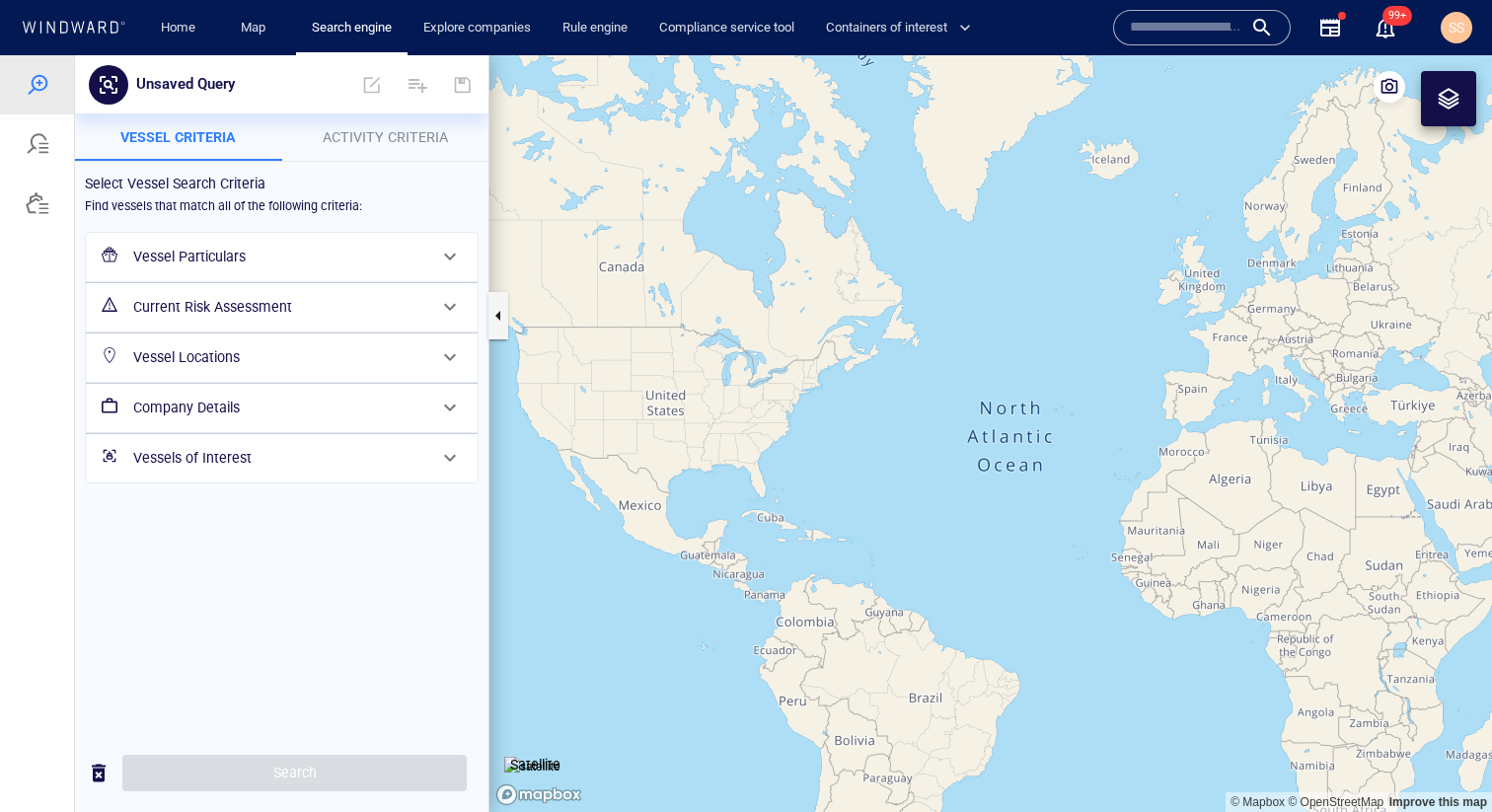 click on "Select Vessel Search Criteria Find vessels that match all of the following criteria: Vessel Particulars Current Risk Assessment Vessel Locations Company Details Vessels of Interest" at bounding box center (281, 448) 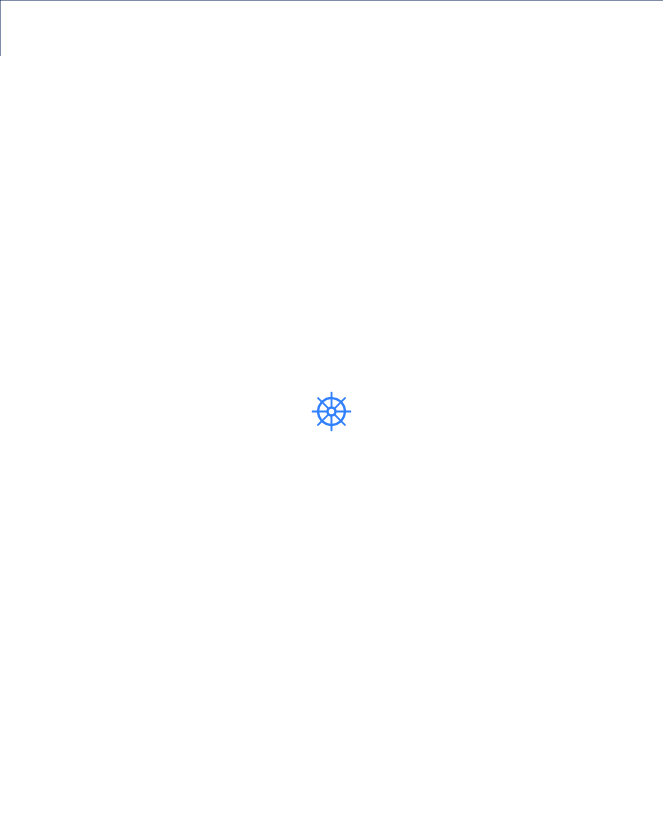 scroll, scrollTop: 0, scrollLeft: 0, axis: both 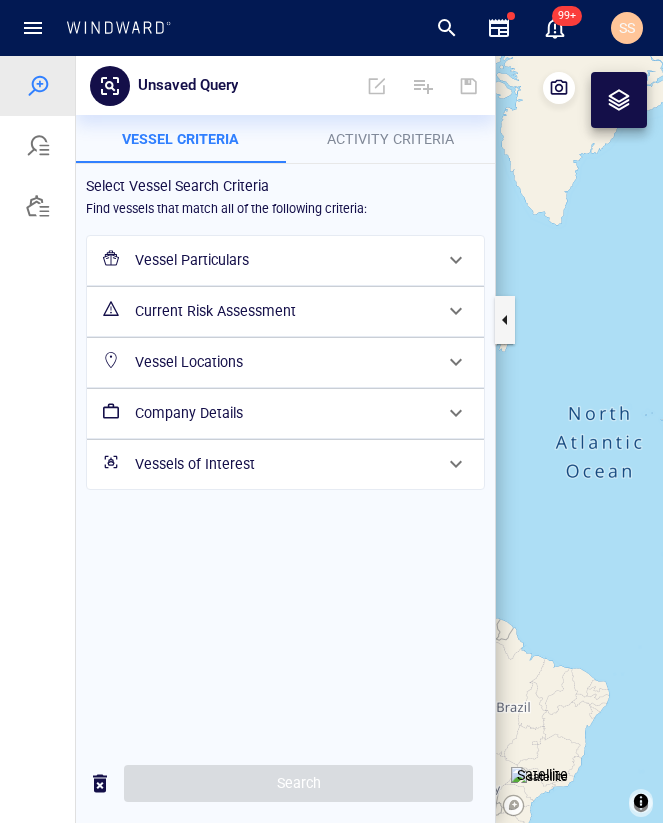click on "Vessel Particulars" at bounding box center (283, 260) 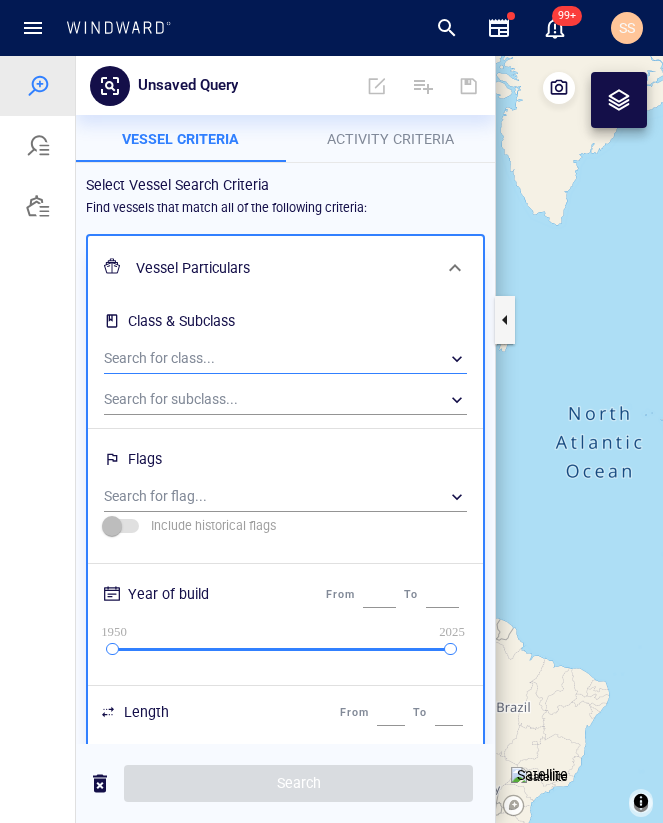 click on "​" at bounding box center [285, 359] 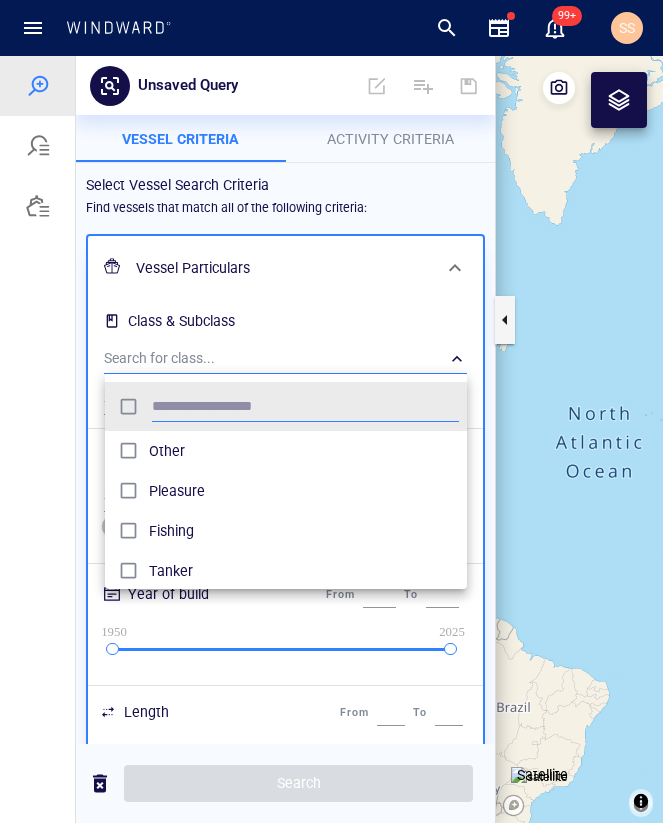 scroll, scrollTop: 0, scrollLeft: 1, axis: horizontal 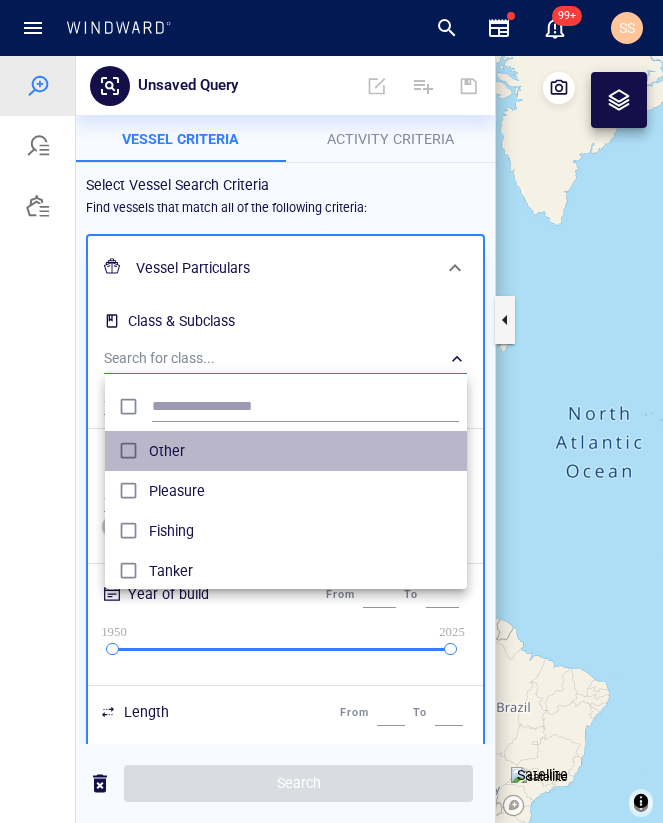click on "Other" at bounding box center (304, 451) 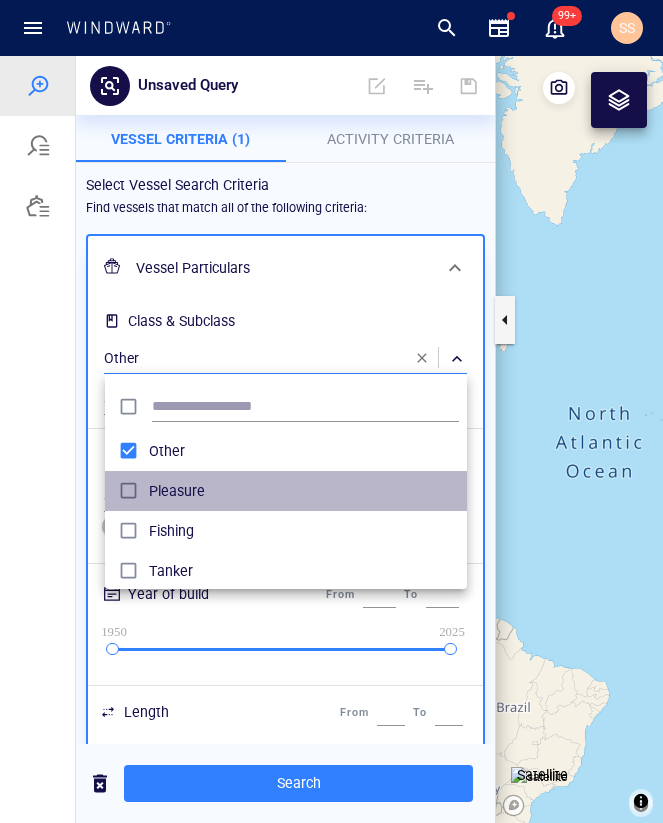 click on "Pleasure" at bounding box center (304, 491) 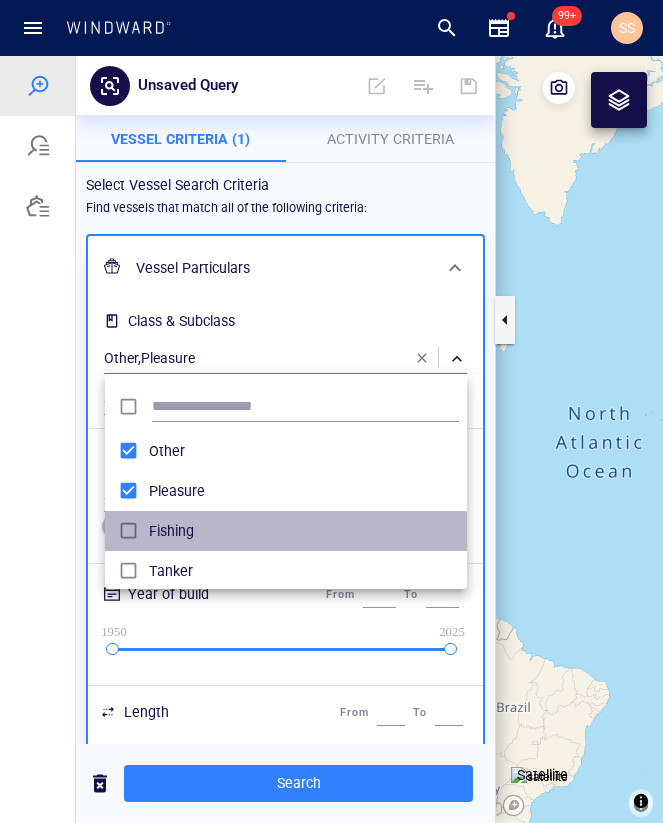 click on "Fishing" at bounding box center [304, 531] 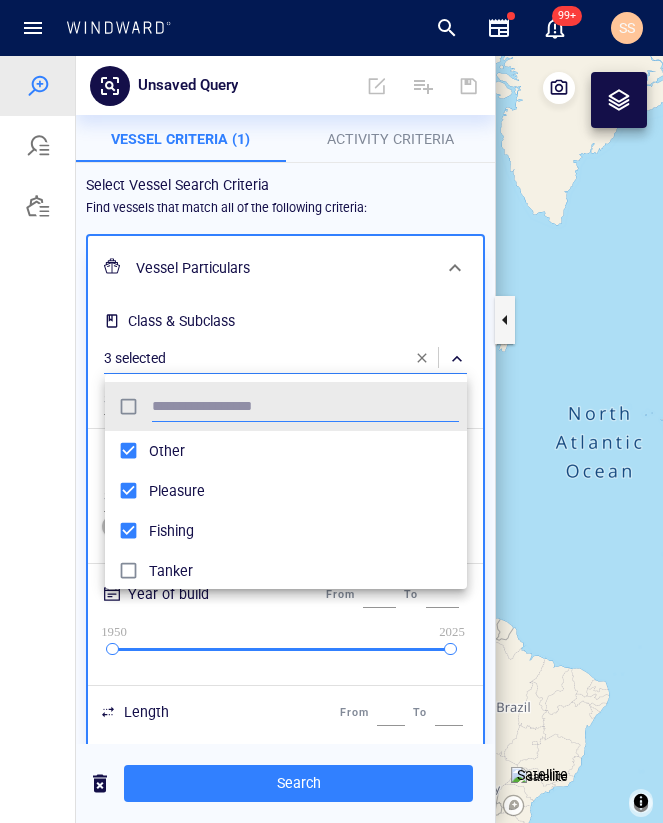 click at bounding box center [331, 439] 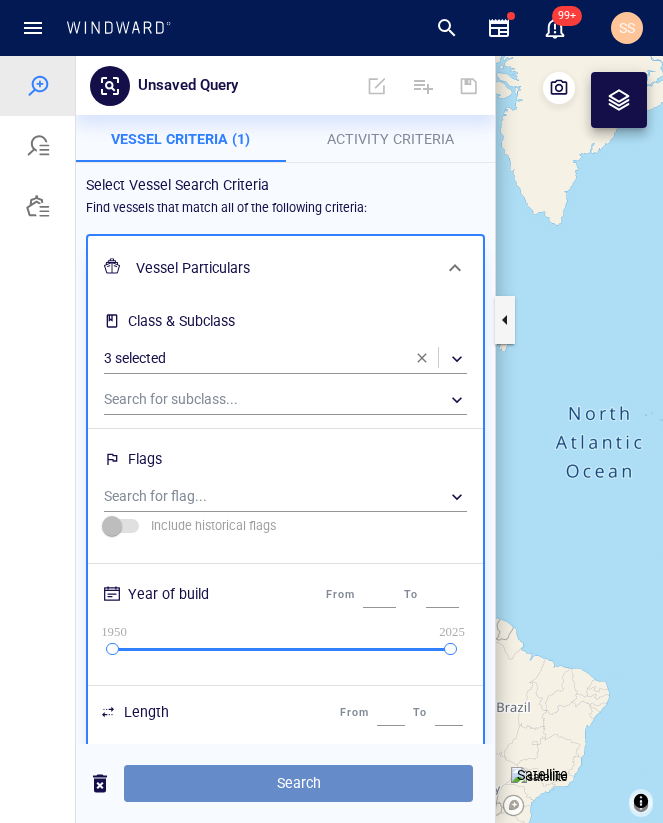 click on "Search" at bounding box center [298, 783] 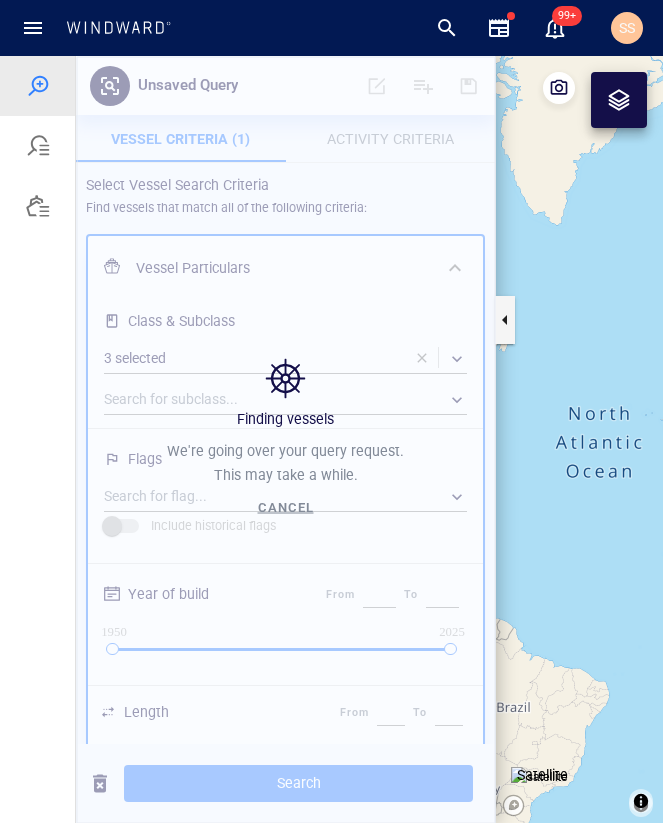click on "Cancel" at bounding box center [286, 507] 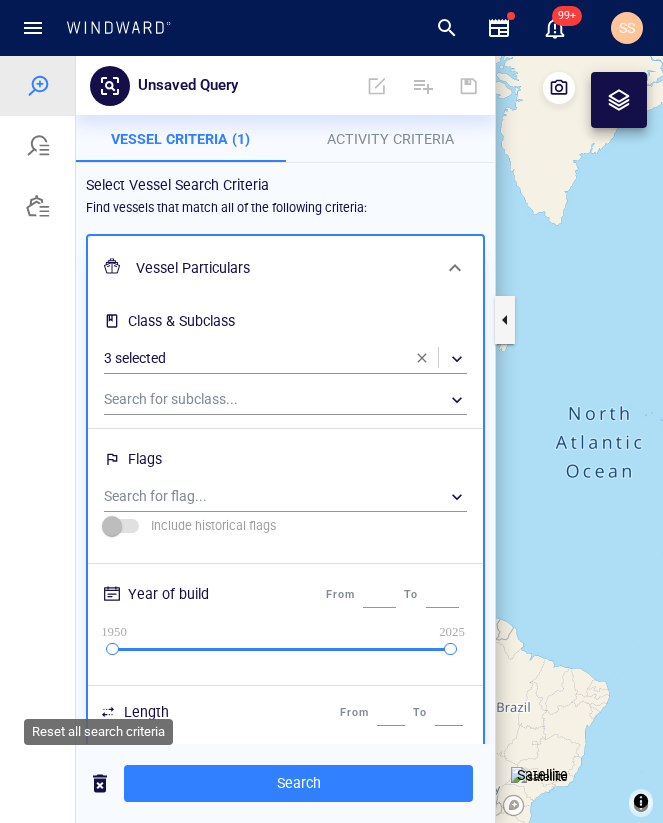 click at bounding box center [100, 783] 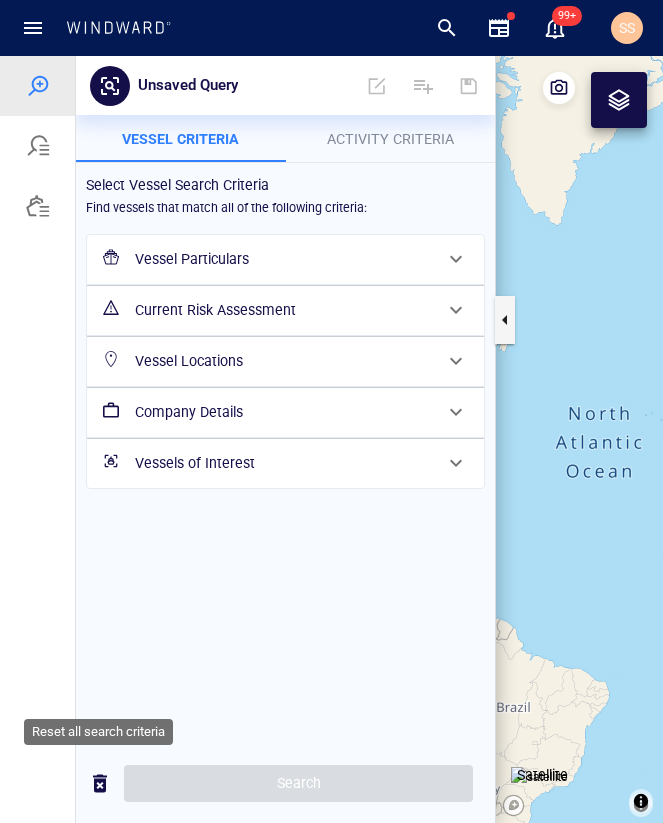 click at bounding box center (100, 783) 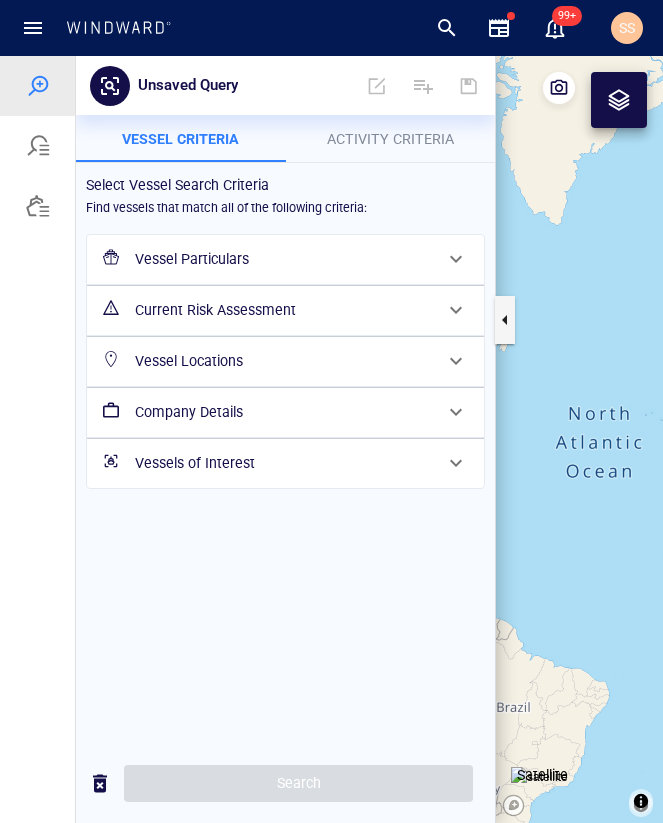 click on "Vessel Particulars" at bounding box center (285, 259) 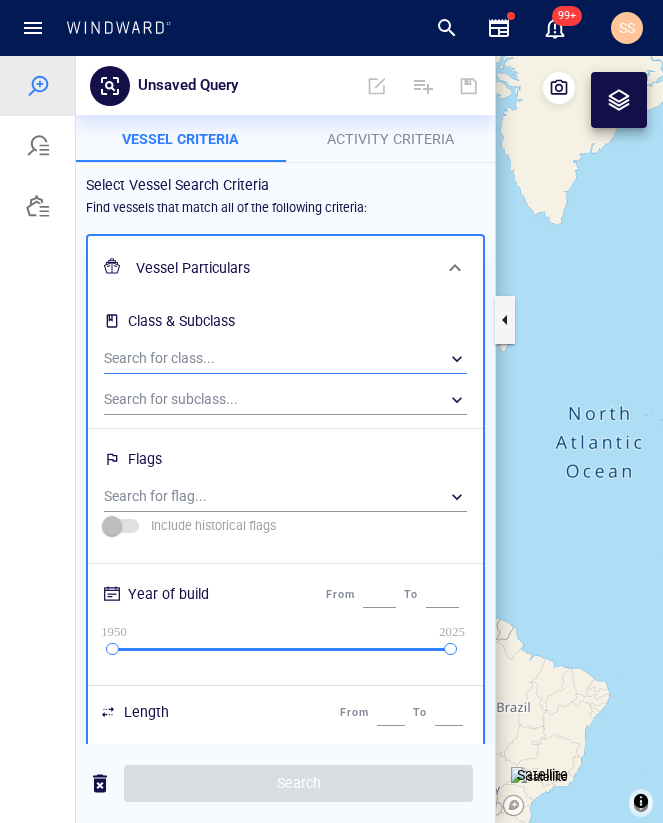 click on "​" at bounding box center [285, 359] 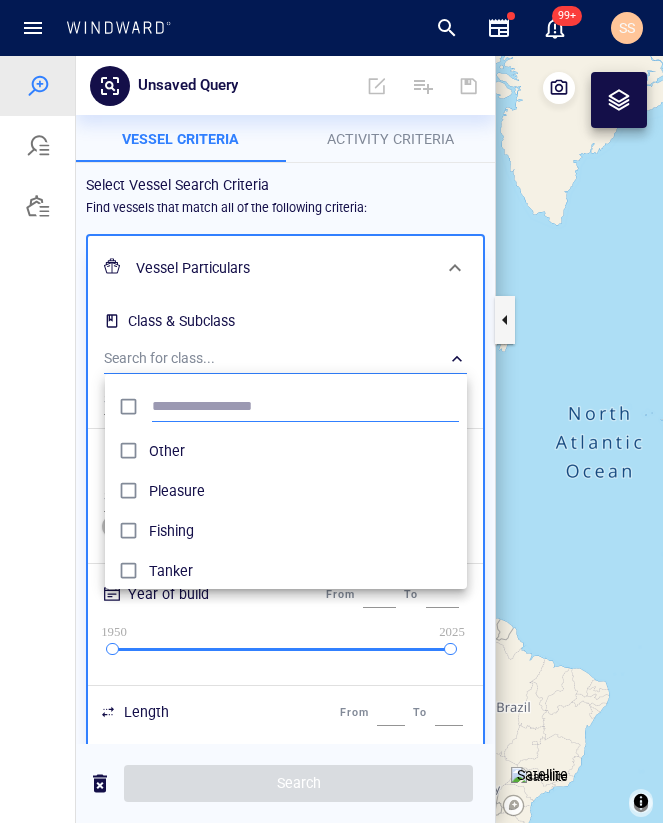 scroll, scrollTop: 0, scrollLeft: 1, axis: horizontal 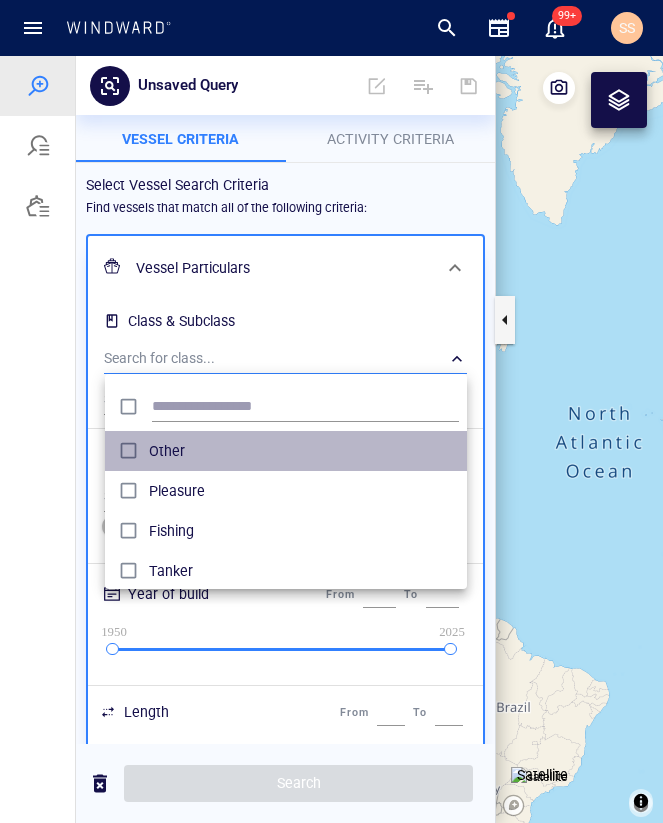 click on "Other" at bounding box center (304, 451) 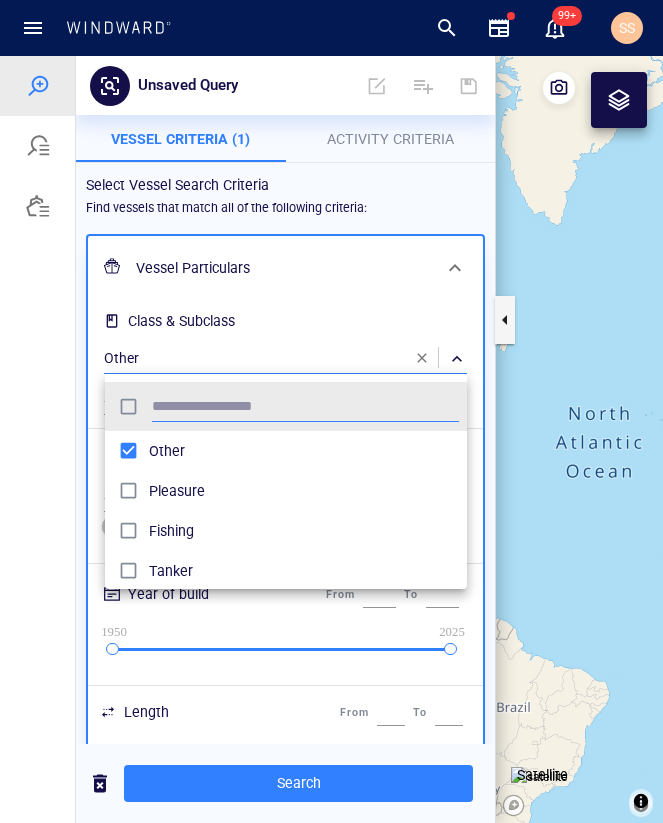 click at bounding box center [331, 439] 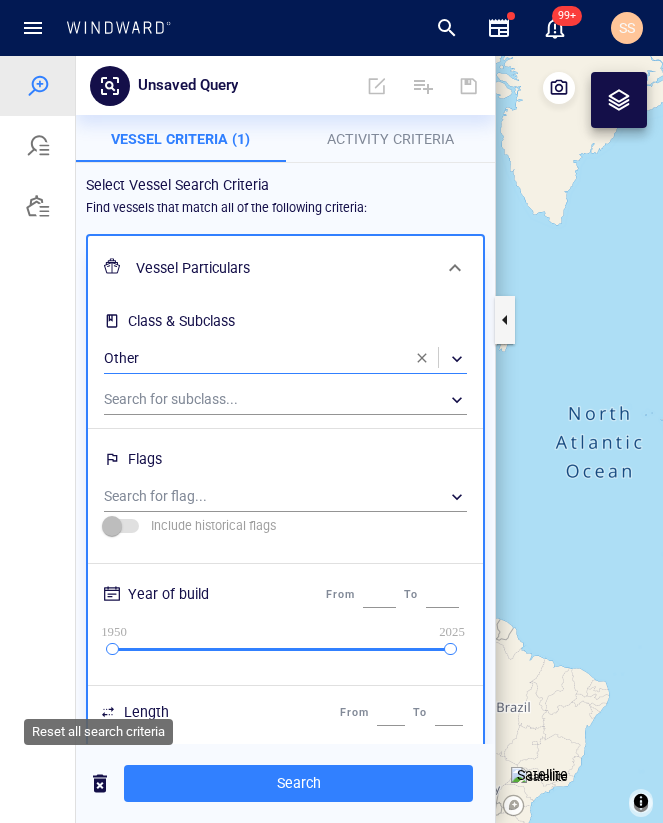 click at bounding box center (100, 783) 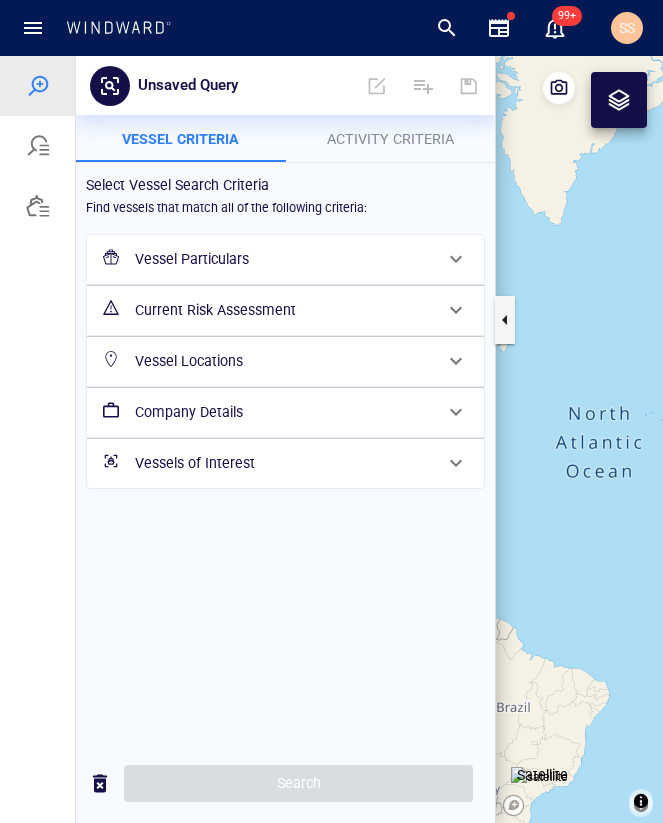 click on "Vessel Particulars" at bounding box center (283, 259) 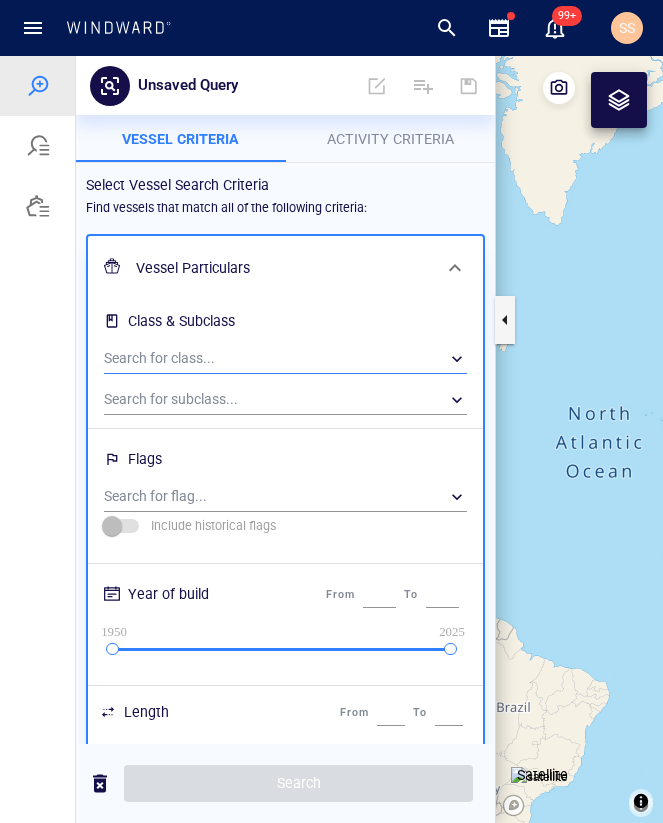 click on "​" at bounding box center [285, 359] 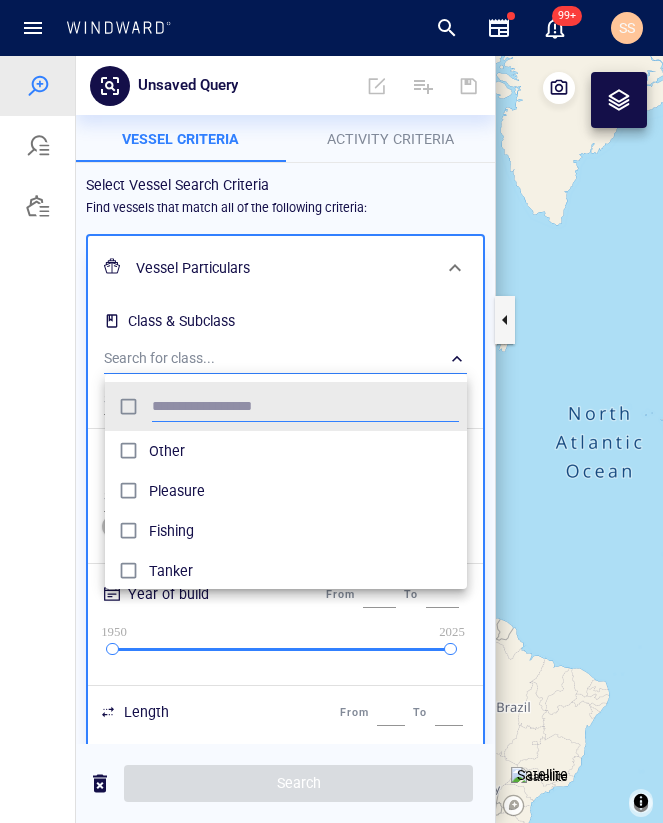 scroll, scrollTop: 0, scrollLeft: 1, axis: horizontal 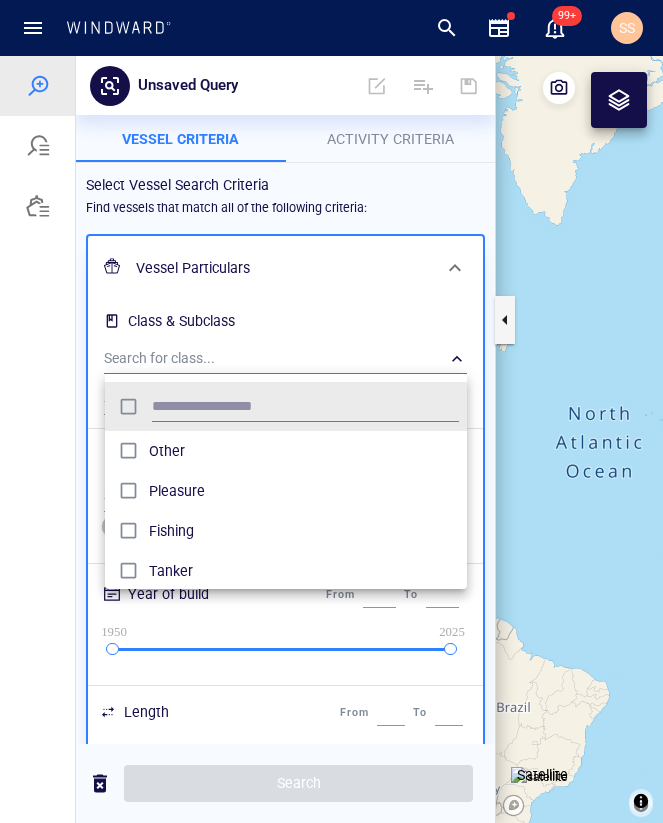 click on "Other" at bounding box center (304, 451) 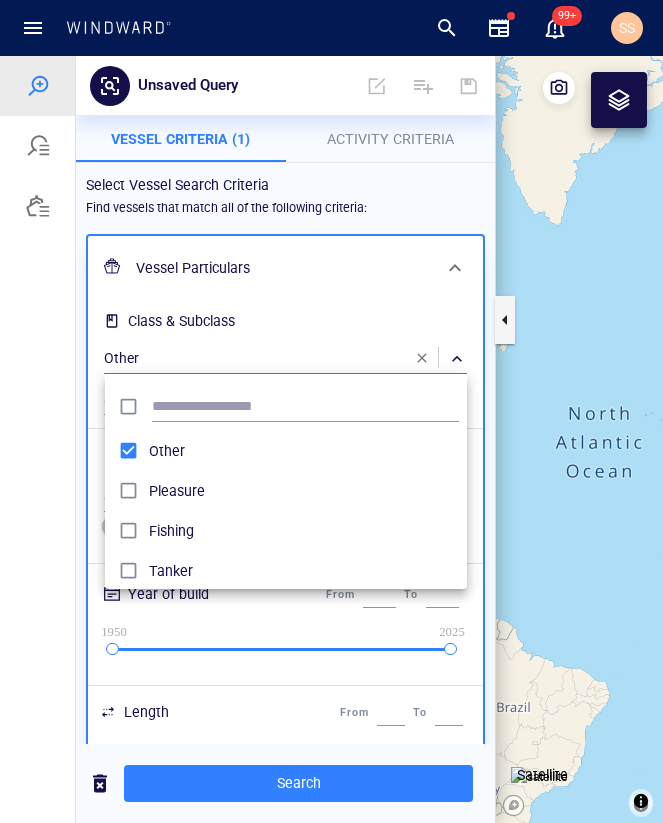 click at bounding box center (331, 439) 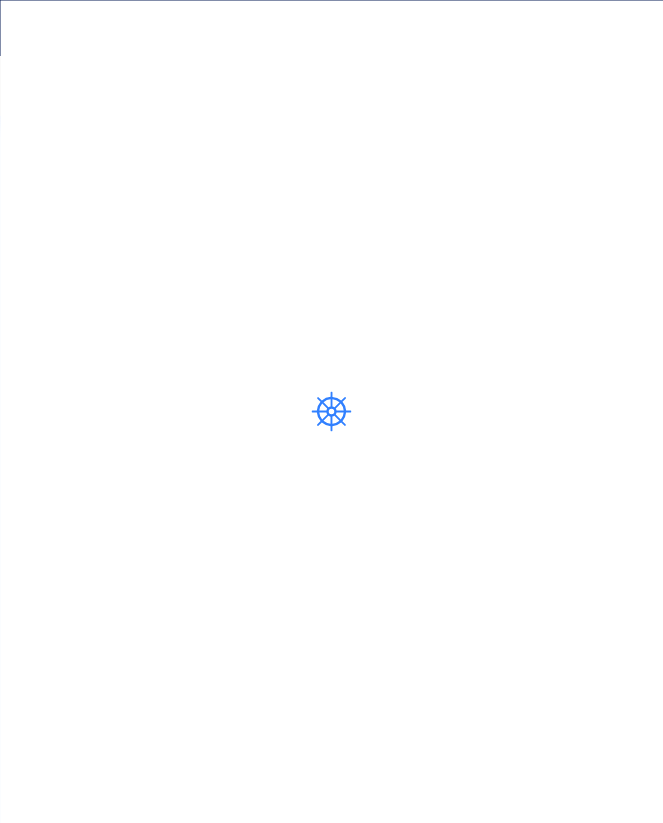 scroll, scrollTop: 0, scrollLeft: 0, axis: both 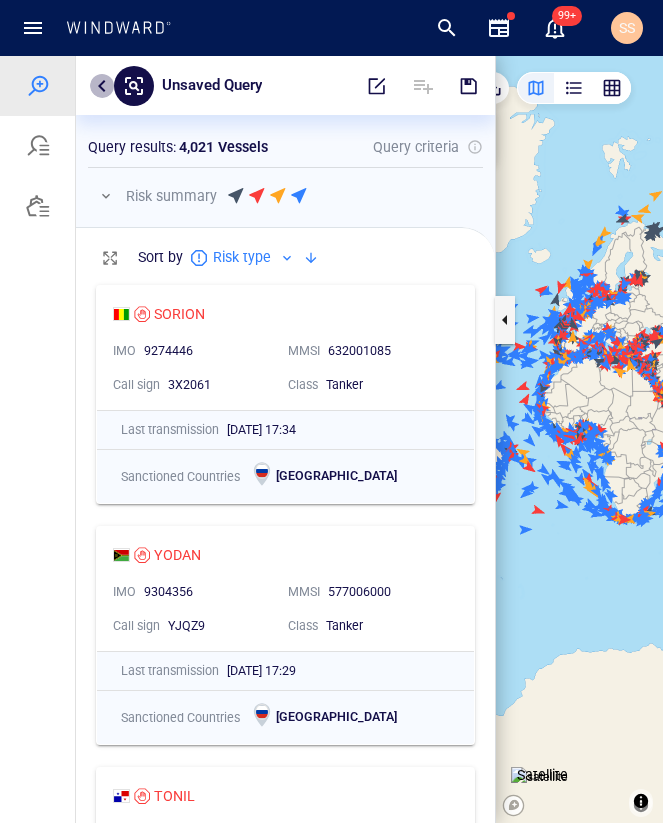click at bounding box center (102, 86) 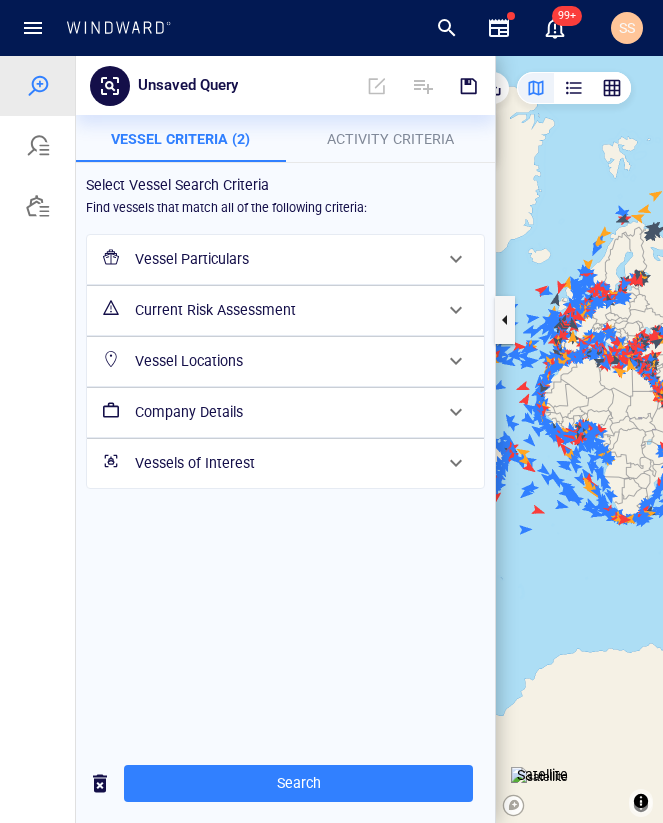 click on "Vessel Particulars" at bounding box center (283, 259) 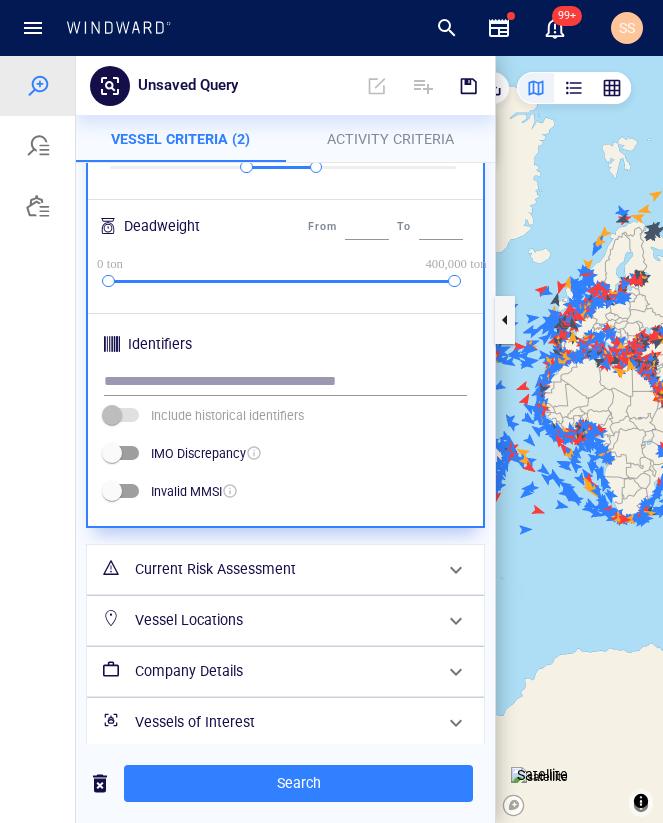 scroll, scrollTop: 615, scrollLeft: 0, axis: vertical 